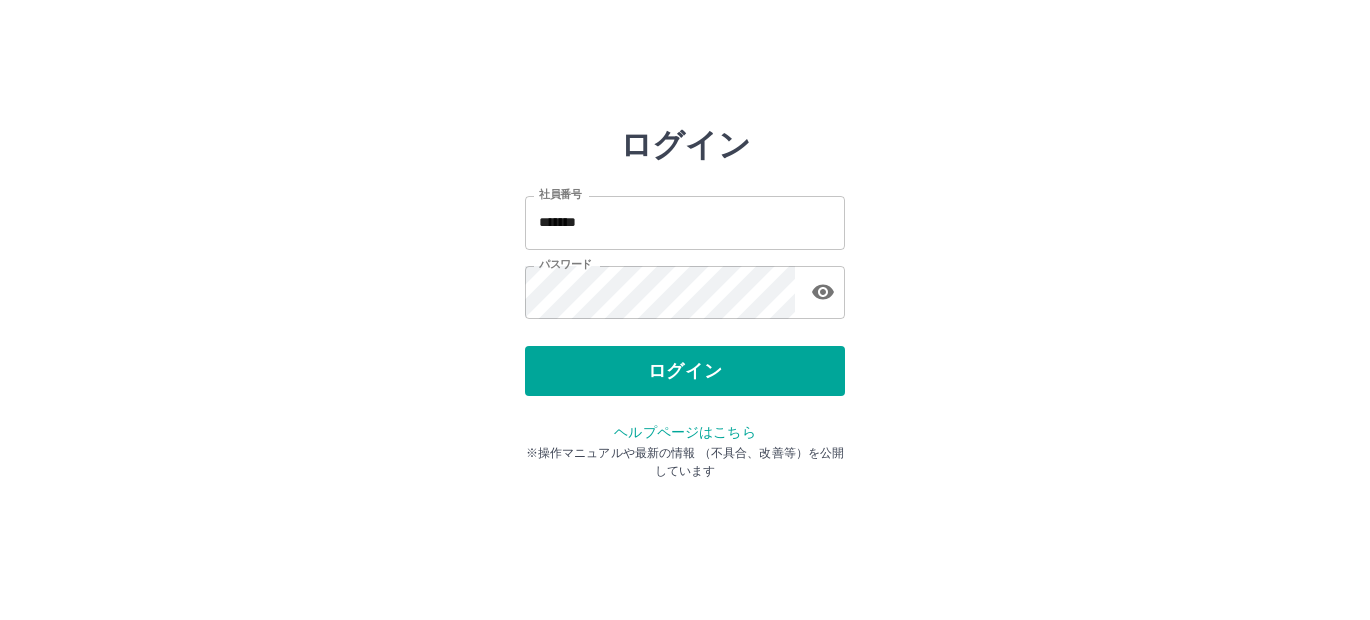 click on "ログイン" at bounding box center [685, 371] 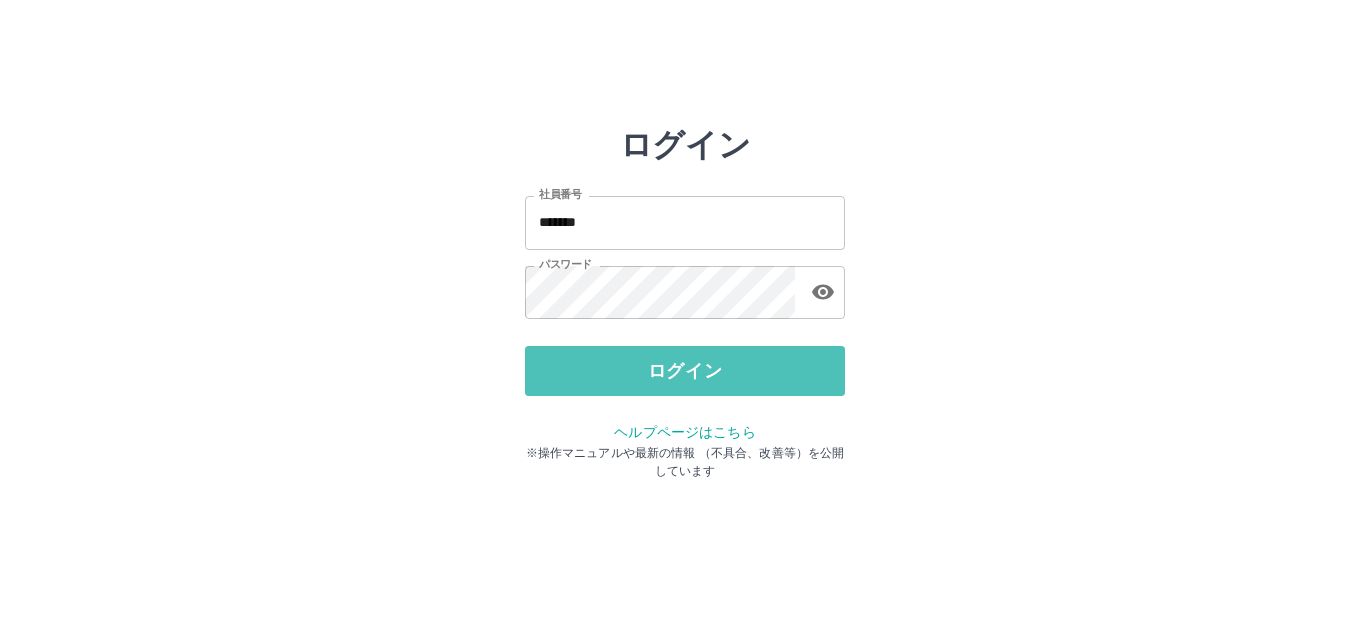 click on "ログイン" at bounding box center (685, 371) 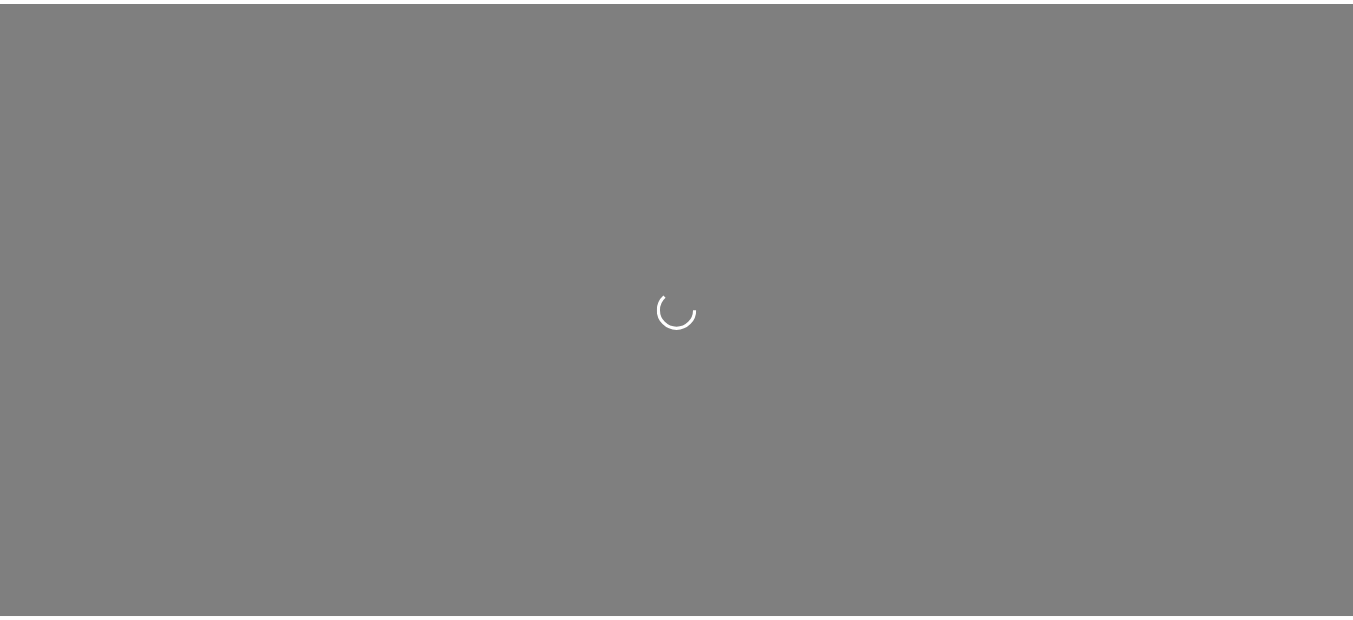 scroll, scrollTop: 0, scrollLeft: 0, axis: both 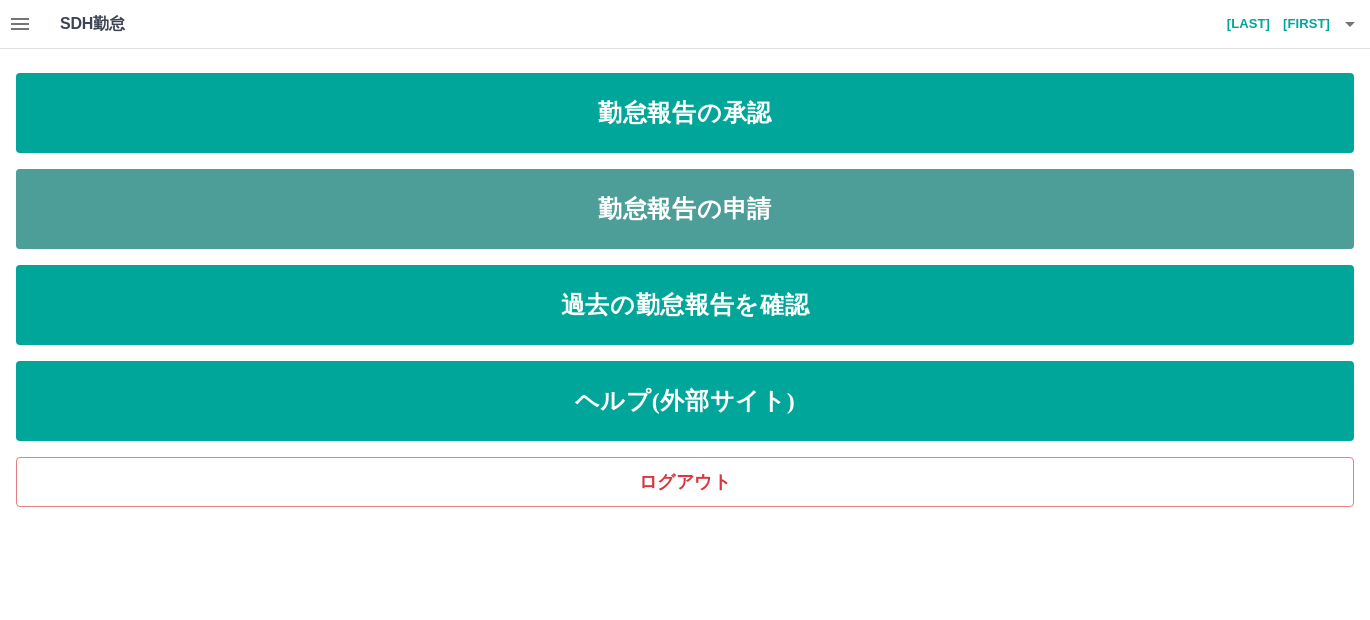 click on "勤怠報告の申請" at bounding box center (685, 209) 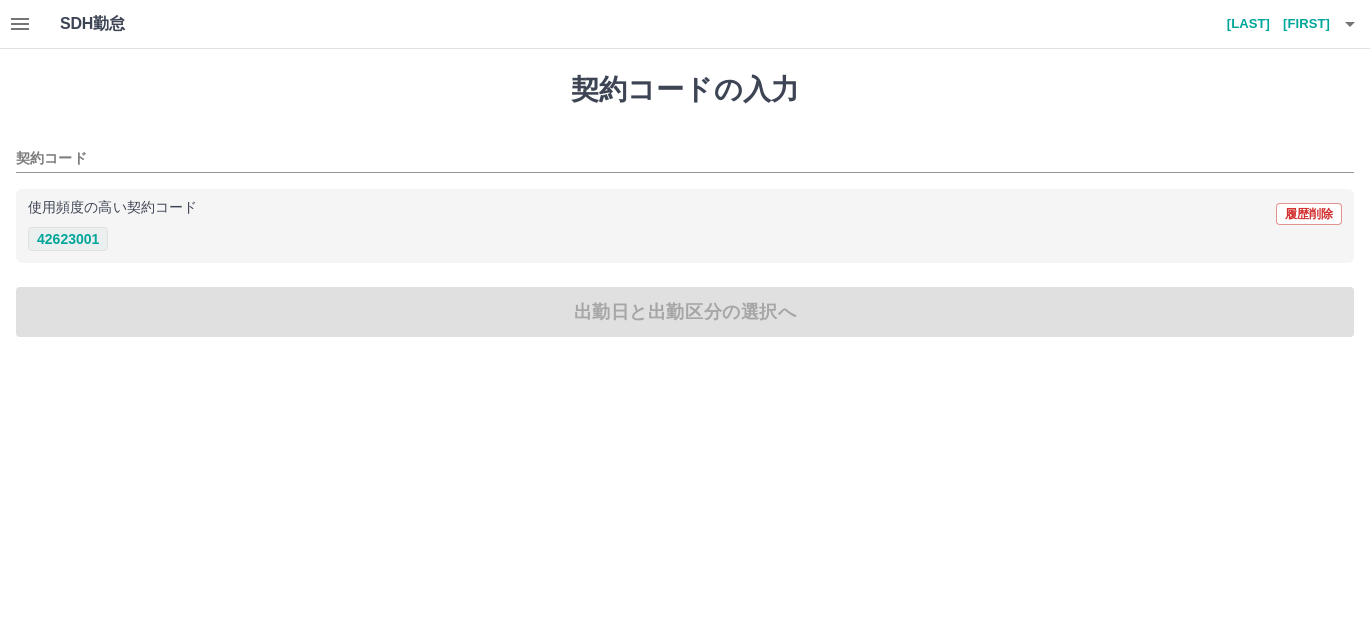 click on "42623001" at bounding box center (68, 239) 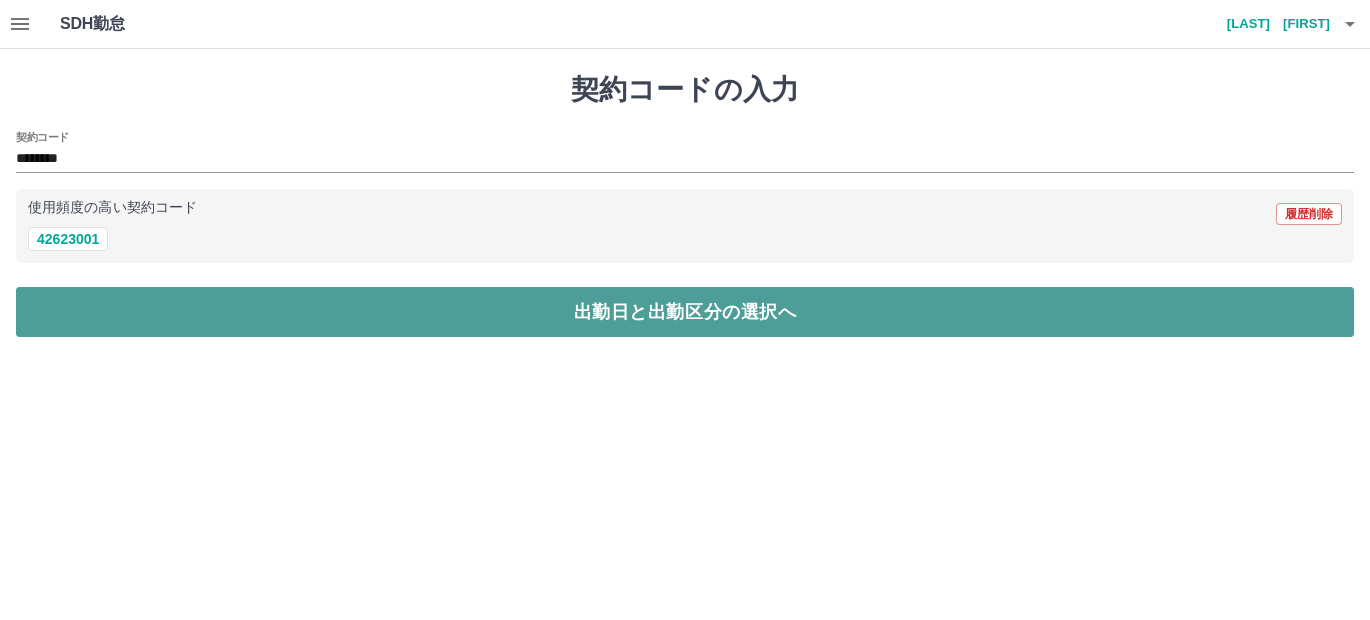 click on "出勤日と出勤区分の選択へ" at bounding box center (685, 312) 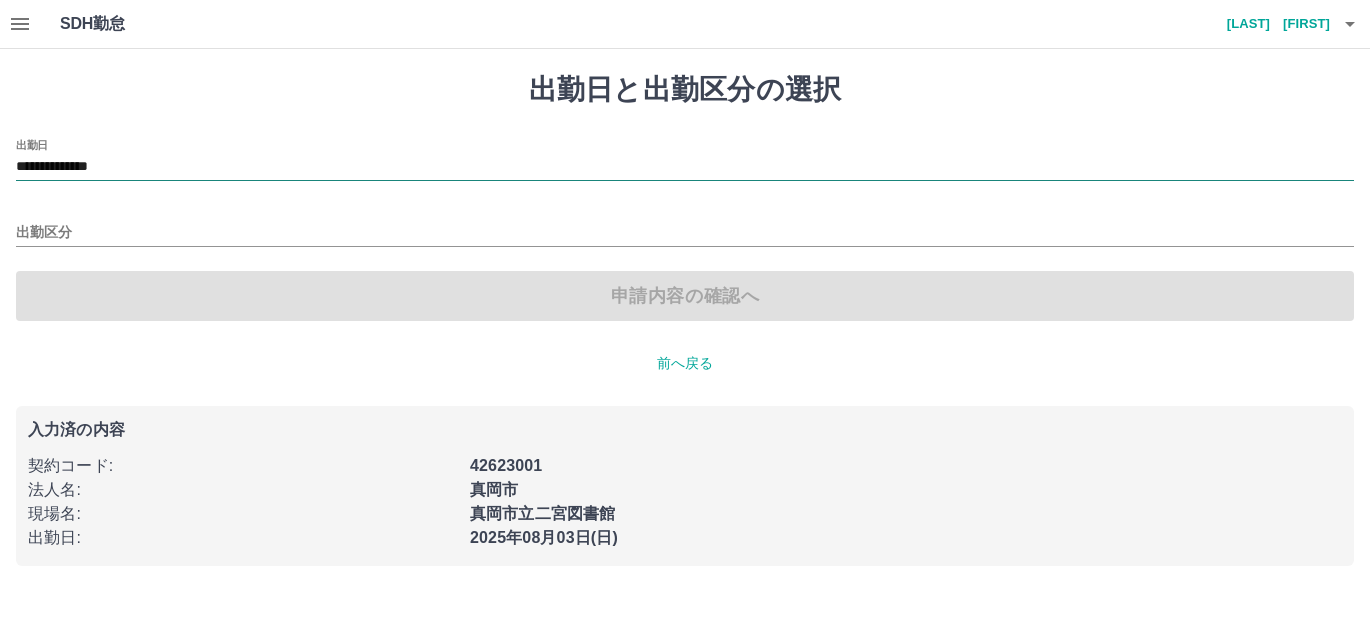 click on "**********" at bounding box center [685, 167] 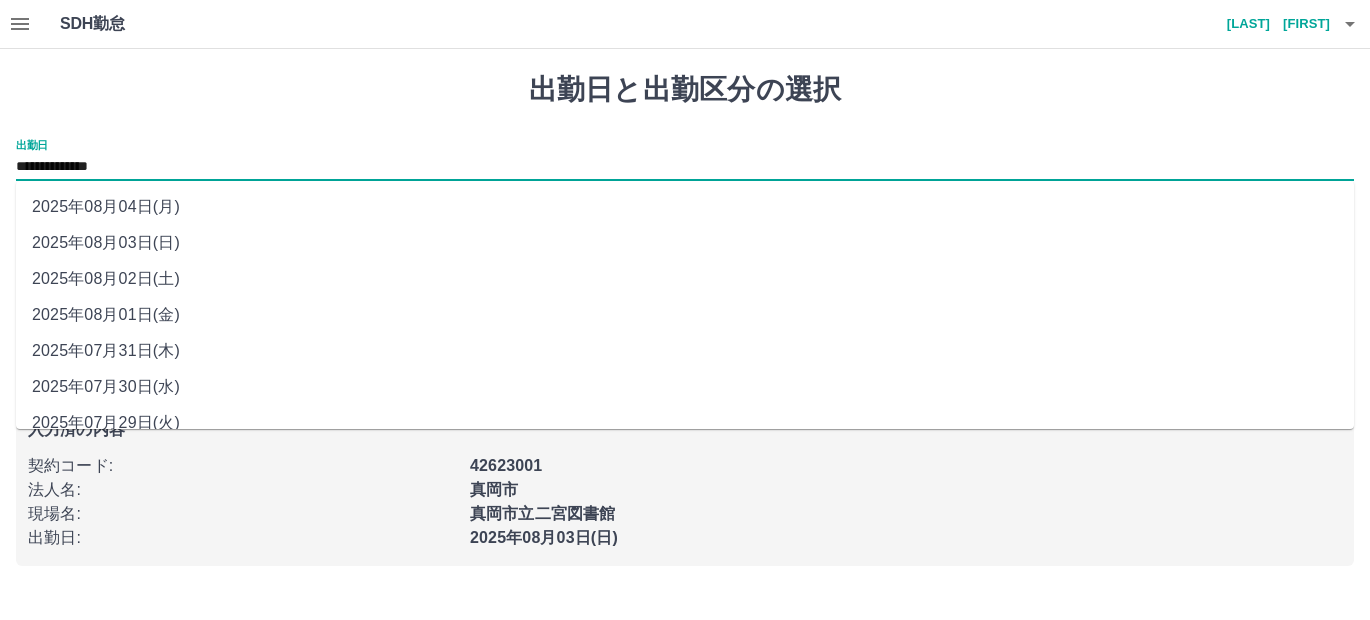 click on "2025年08月02日(土)" at bounding box center [685, 279] 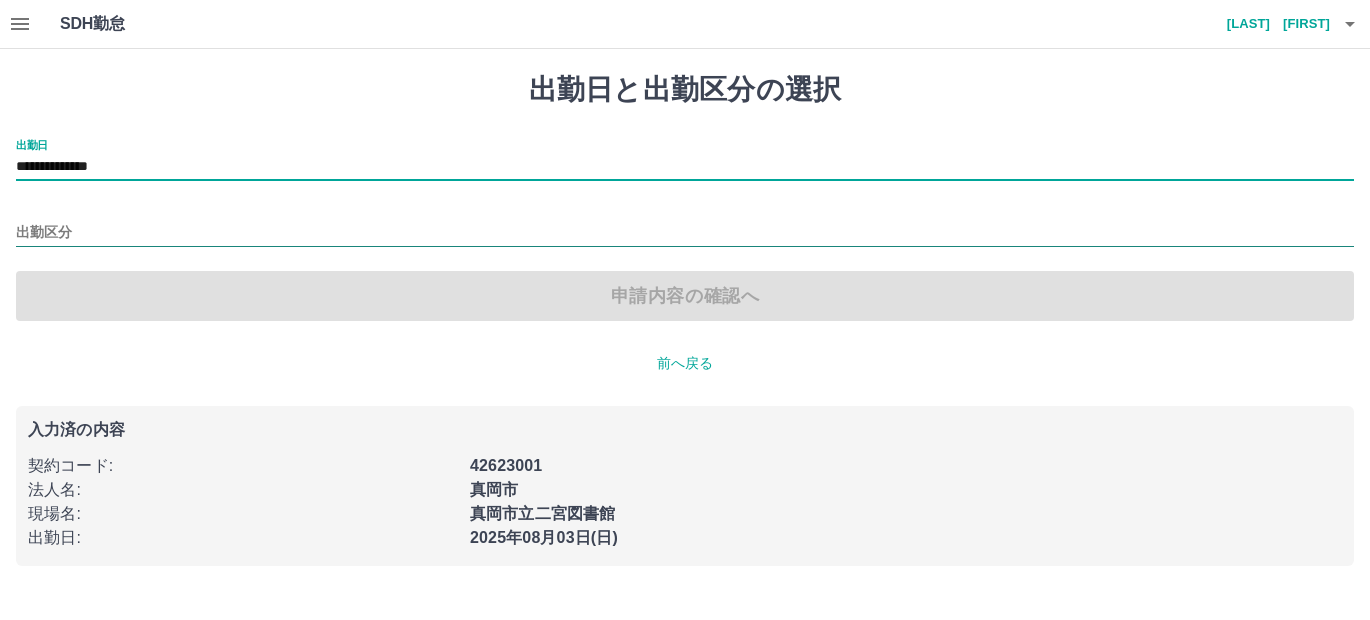 click on "出勤区分" at bounding box center (685, 233) 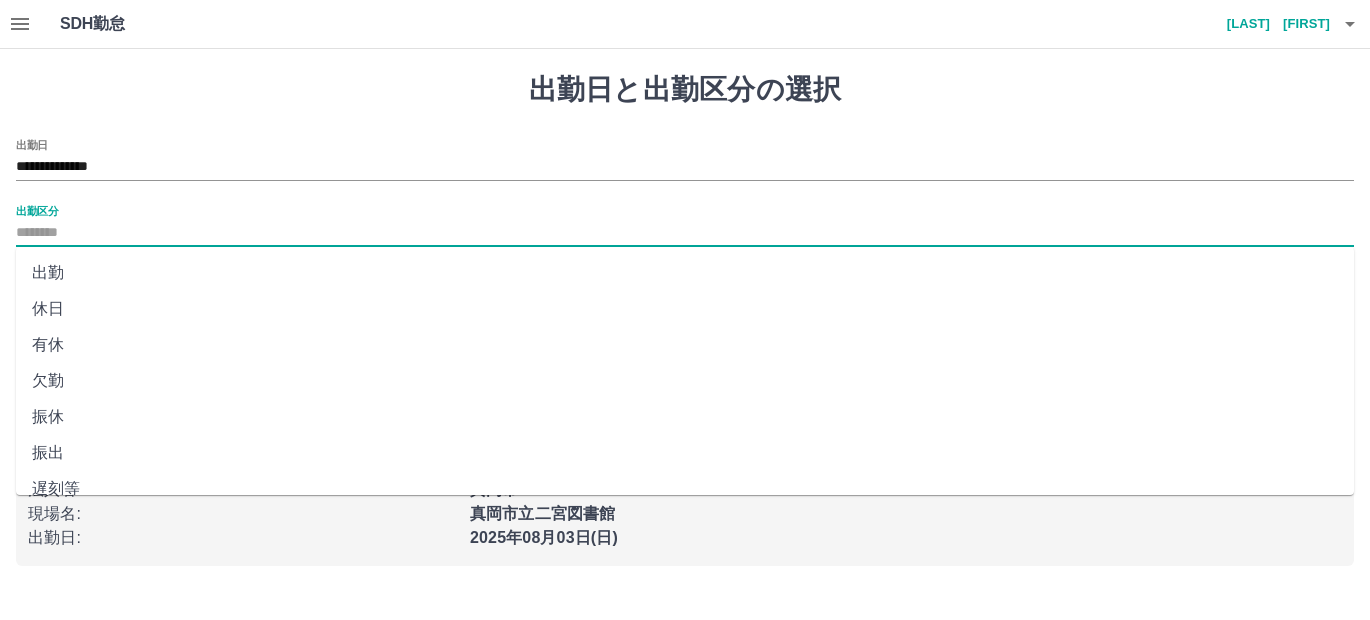 click on "出勤" at bounding box center [685, 273] 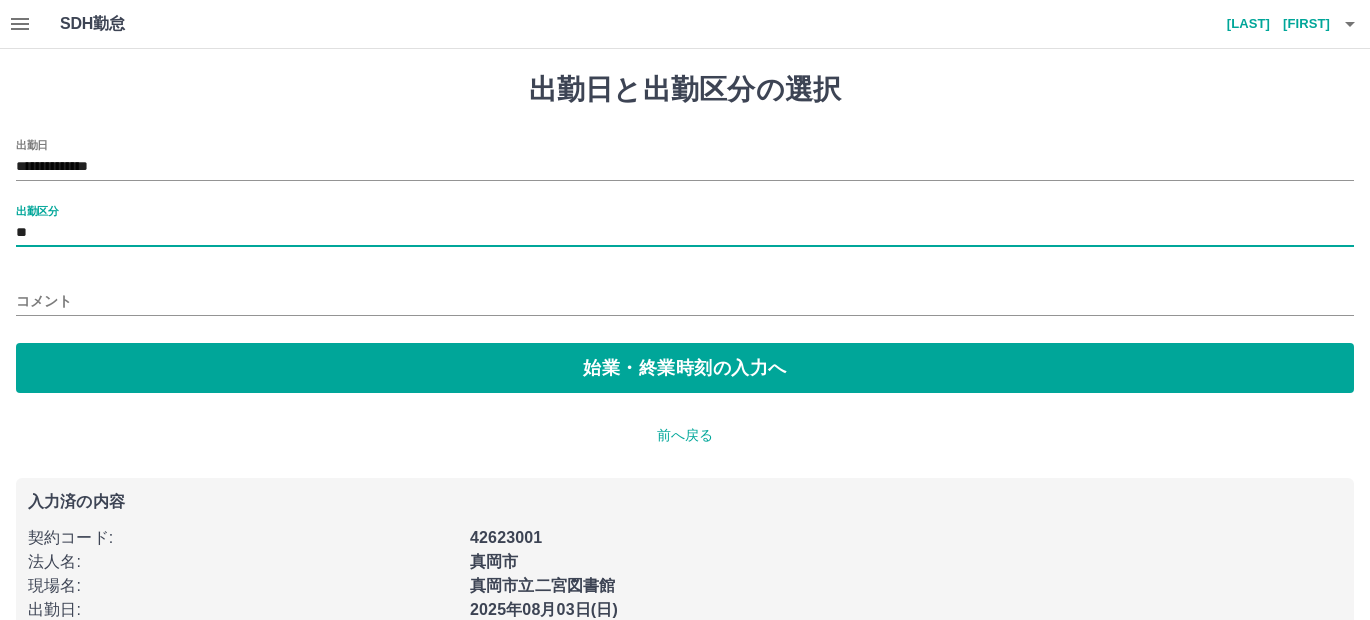 type on "**" 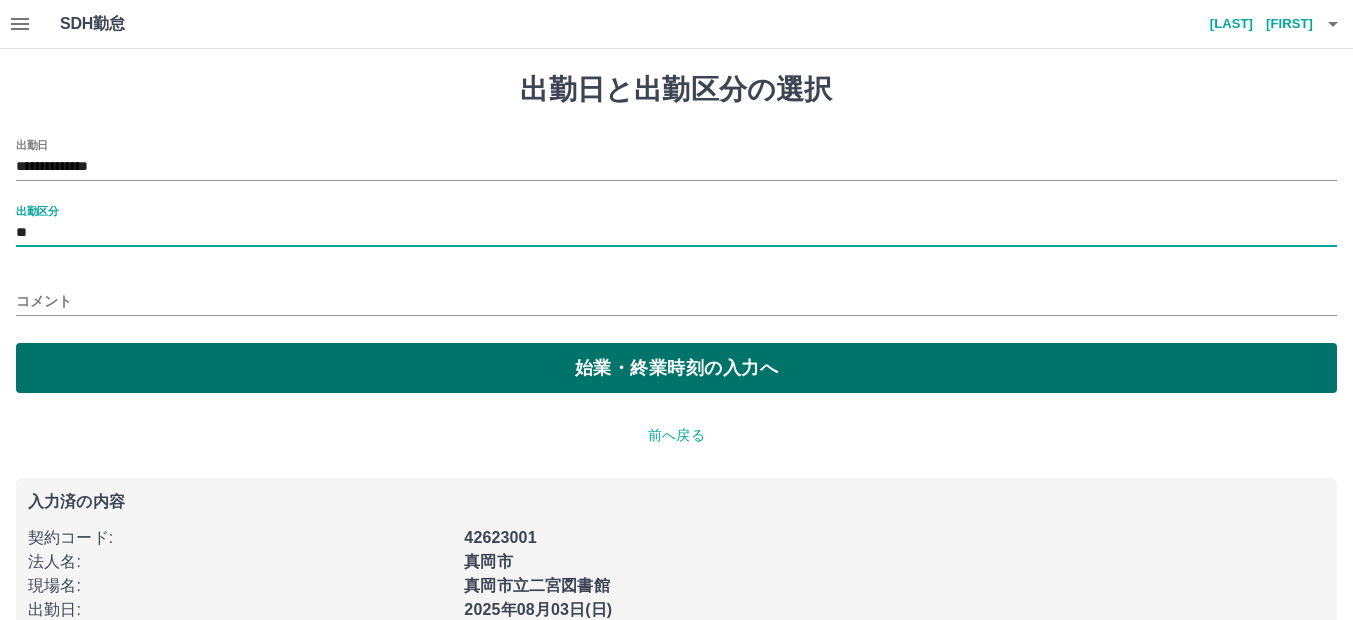 click on "始業・終業時刻の入力へ" at bounding box center [676, 368] 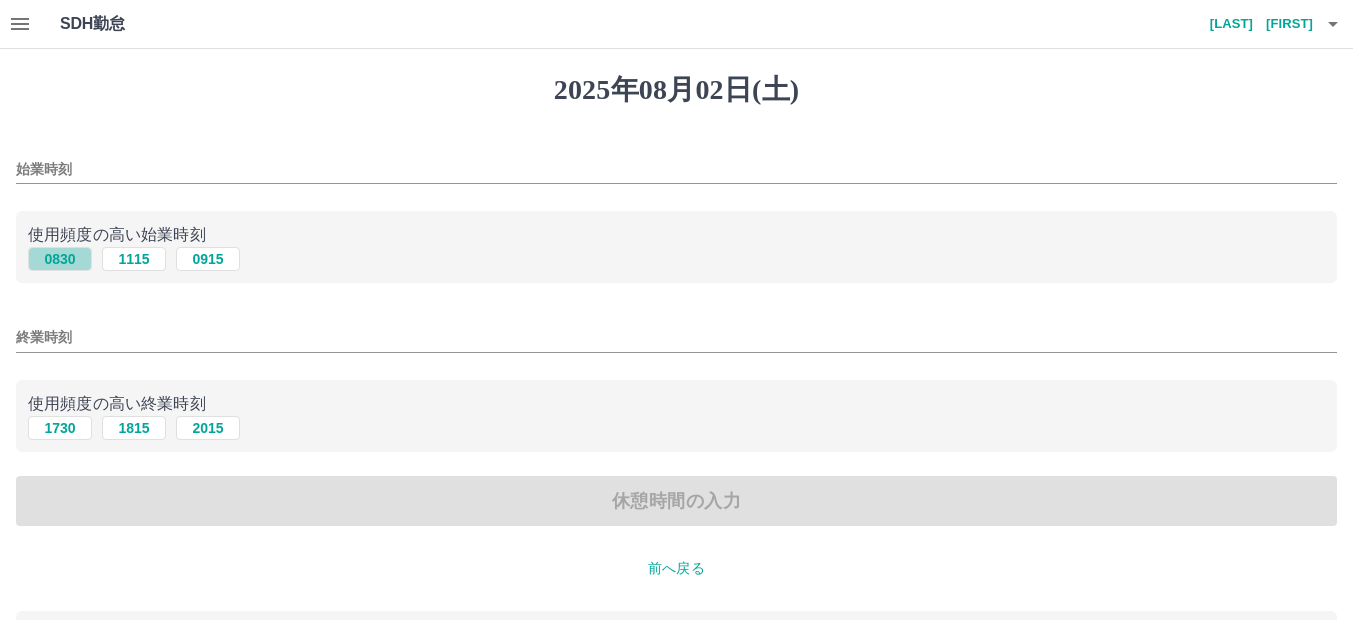 click on "0830" at bounding box center [60, 259] 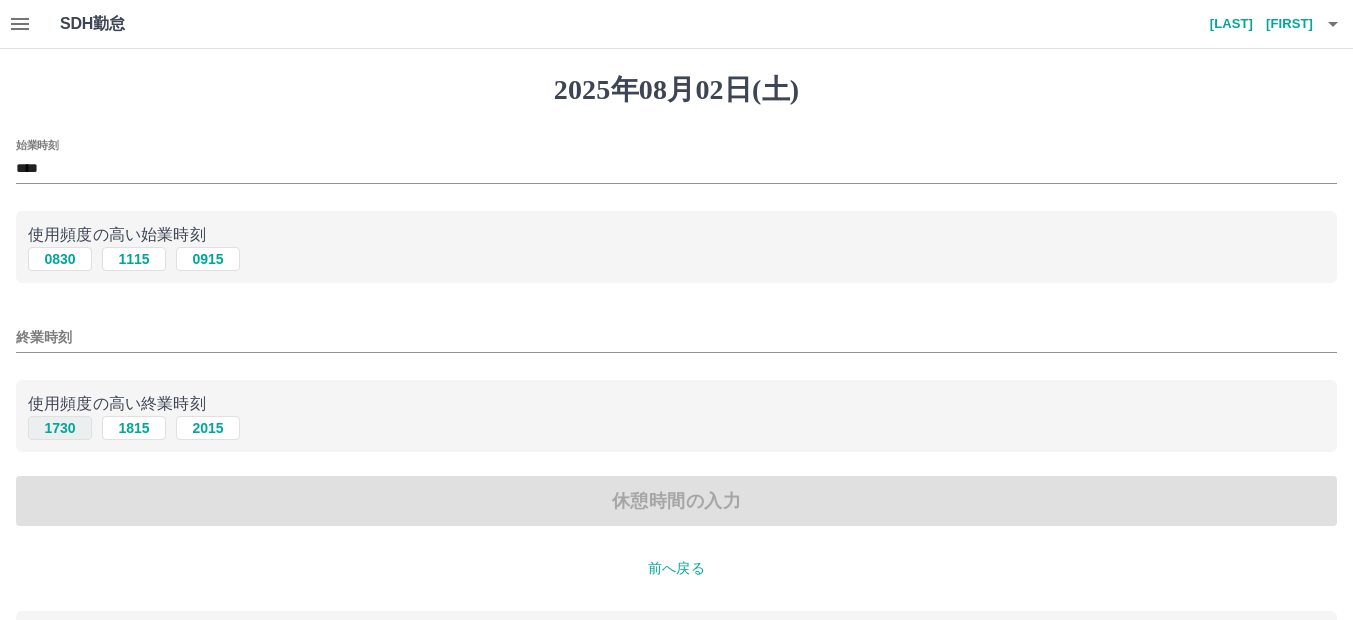 click on "1730" at bounding box center (60, 428) 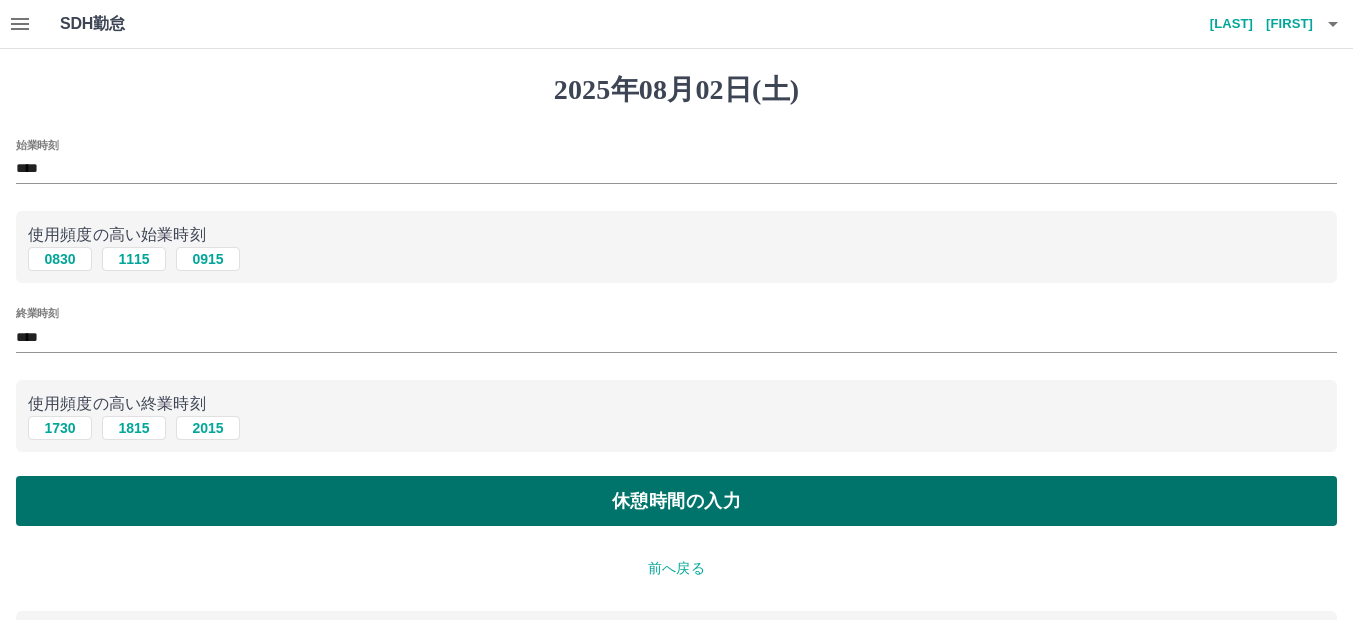 click on "休憩時間の入力" at bounding box center [676, 501] 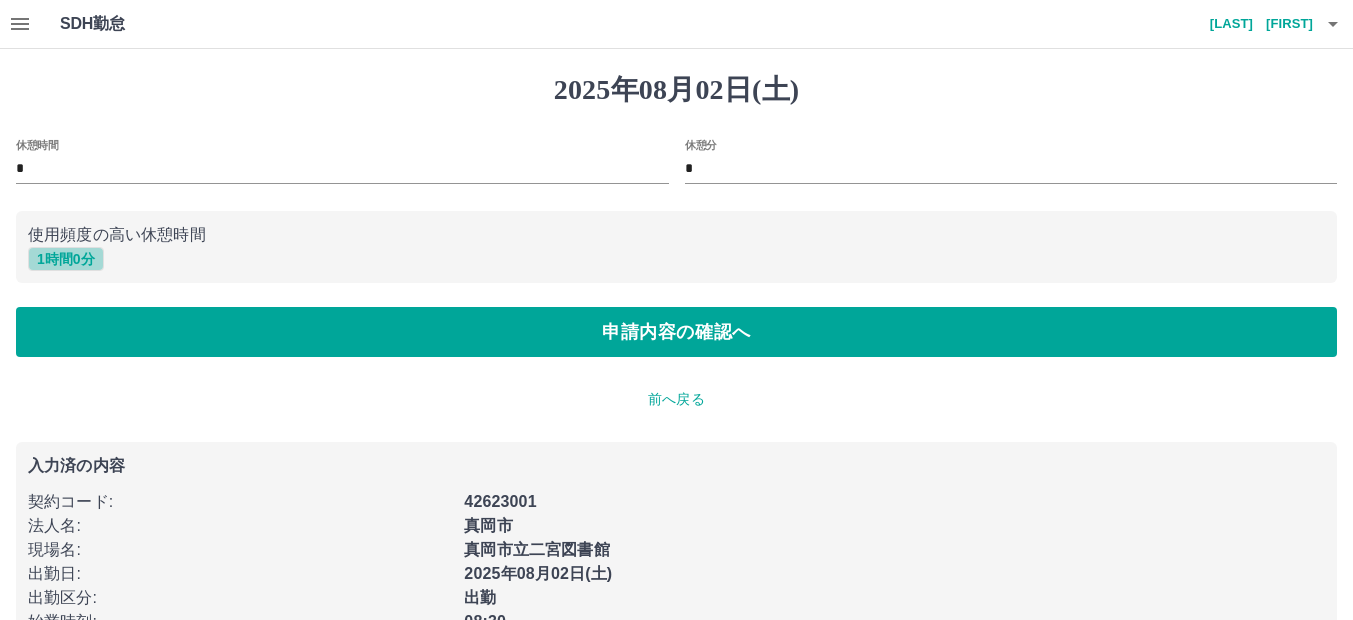 click on "1 時間 0 分" at bounding box center (66, 259) 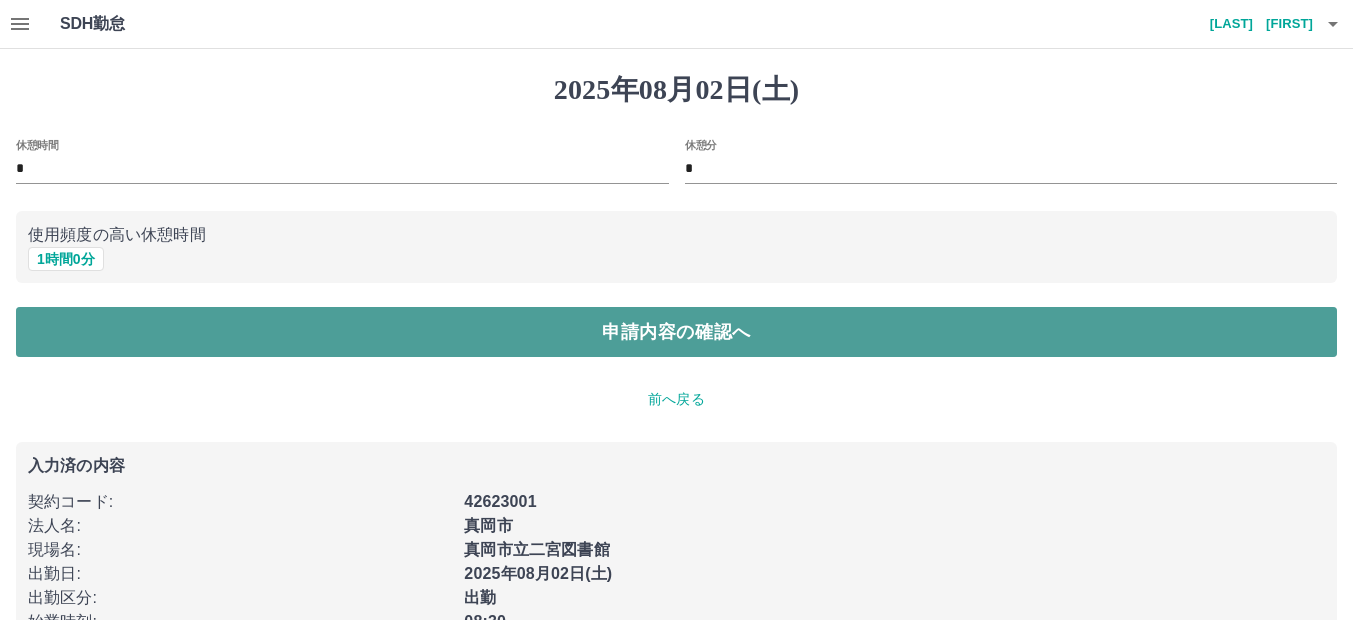 click on "申請内容の確認へ" at bounding box center (676, 332) 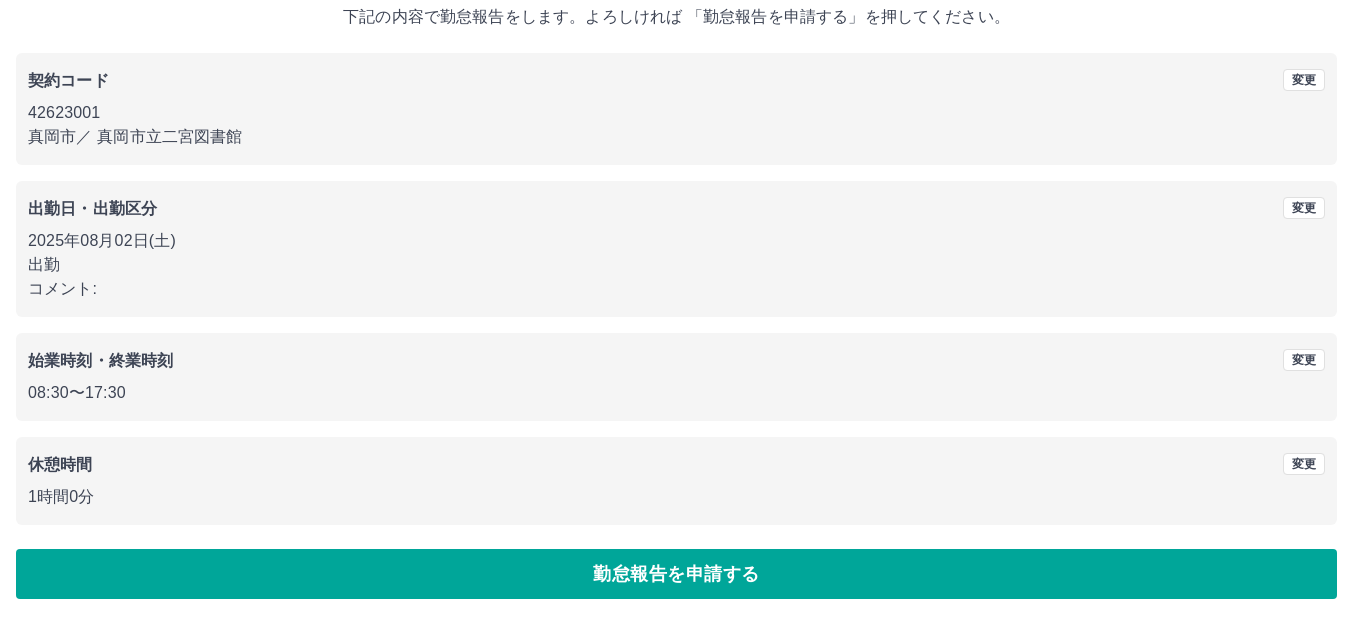 scroll, scrollTop: 129, scrollLeft: 0, axis: vertical 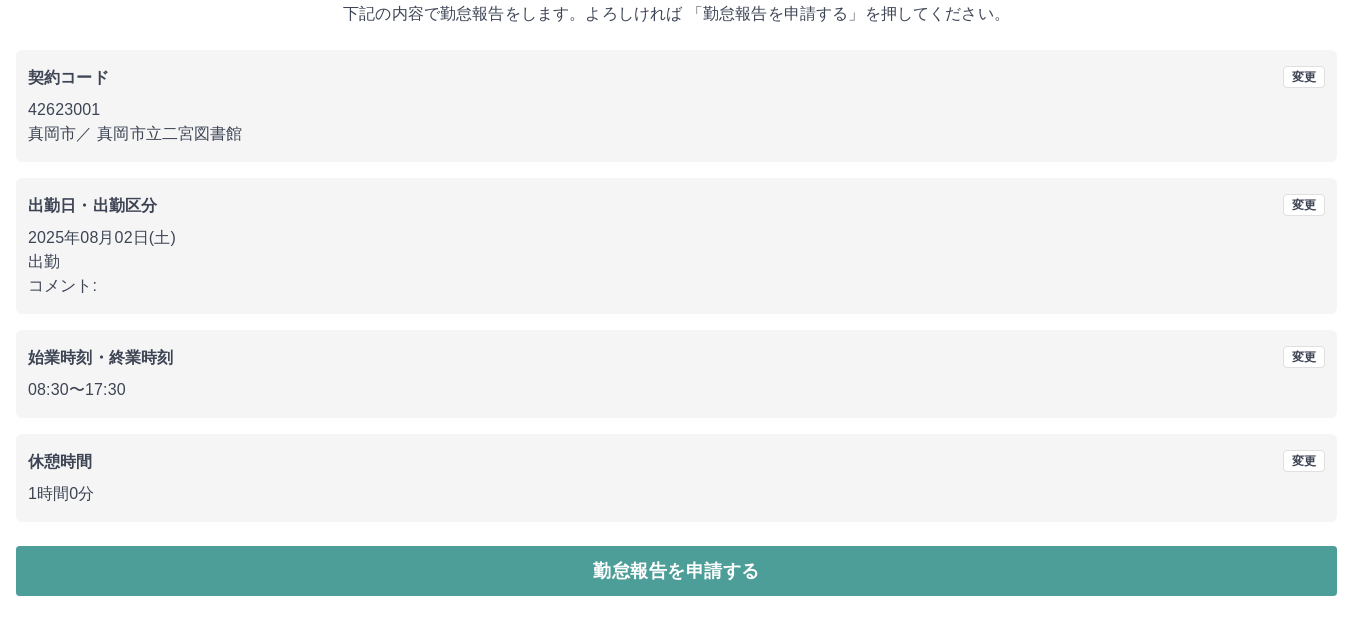 click on "勤怠報告を申請する" at bounding box center [676, 571] 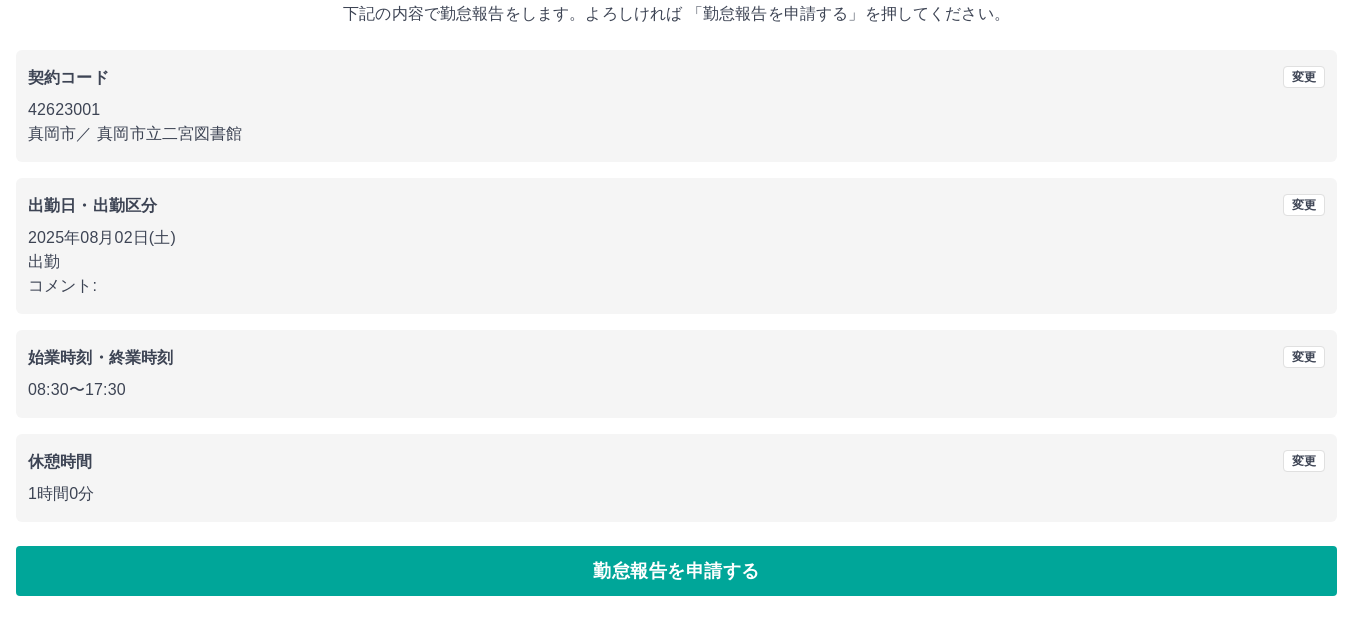 scroll, scrollTop: 0, scrollLeft: 0, axis: both 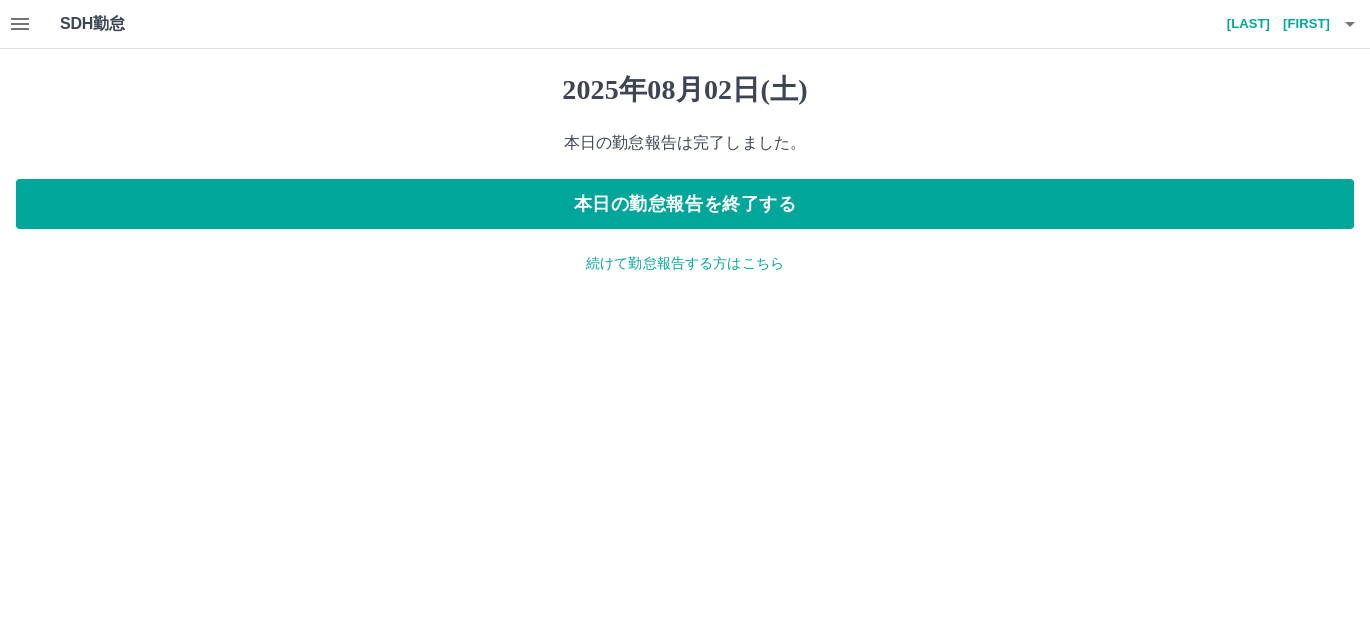 click 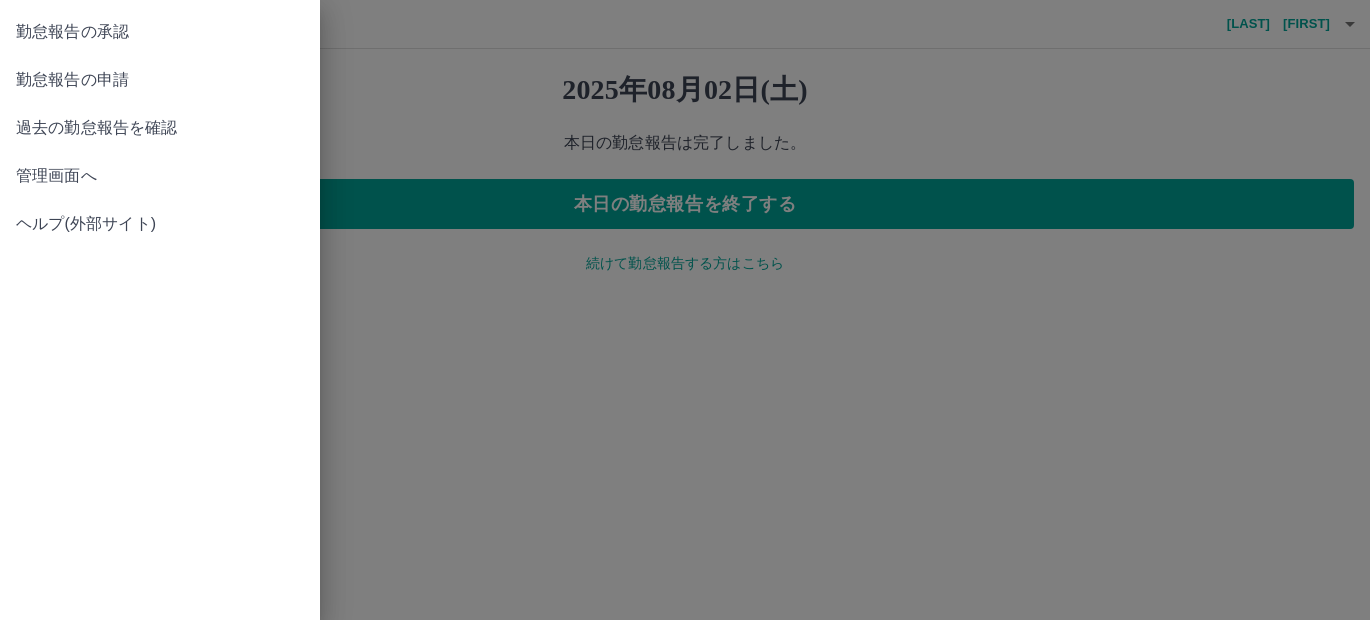 click on "勤怠報告の承認" at bounding box center [160, 32] 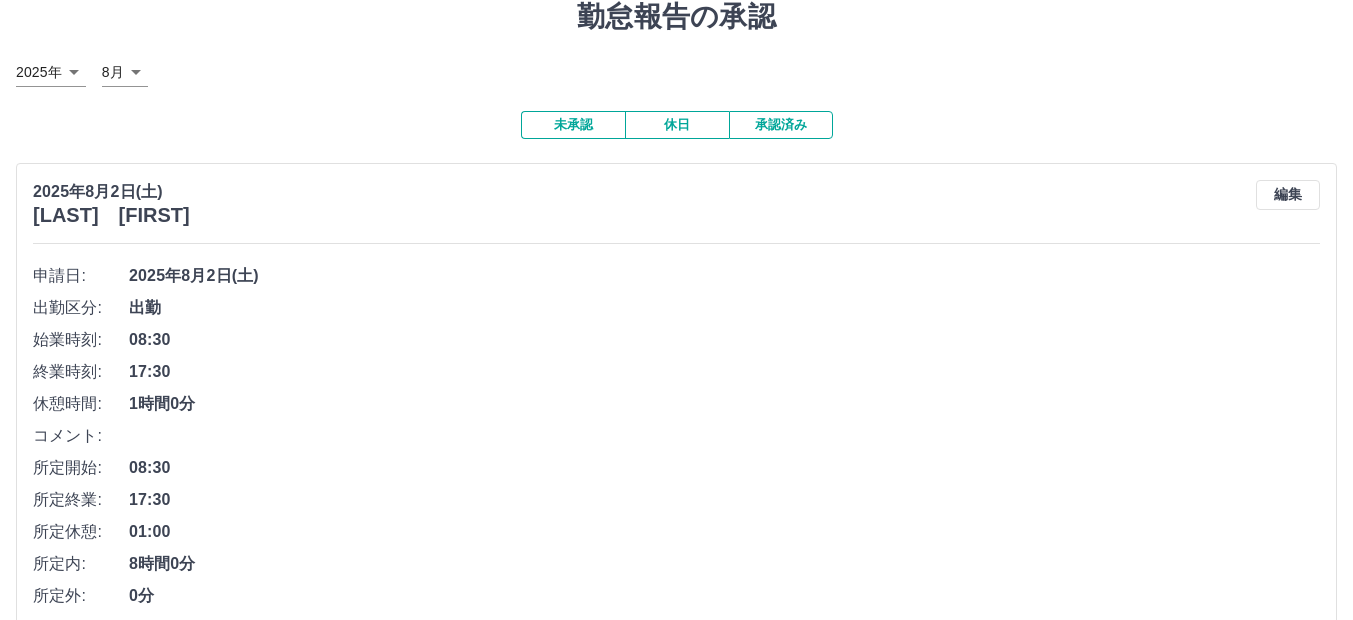 scroll, scrollTop: 300, scrollLeft: 0, axis: vertical 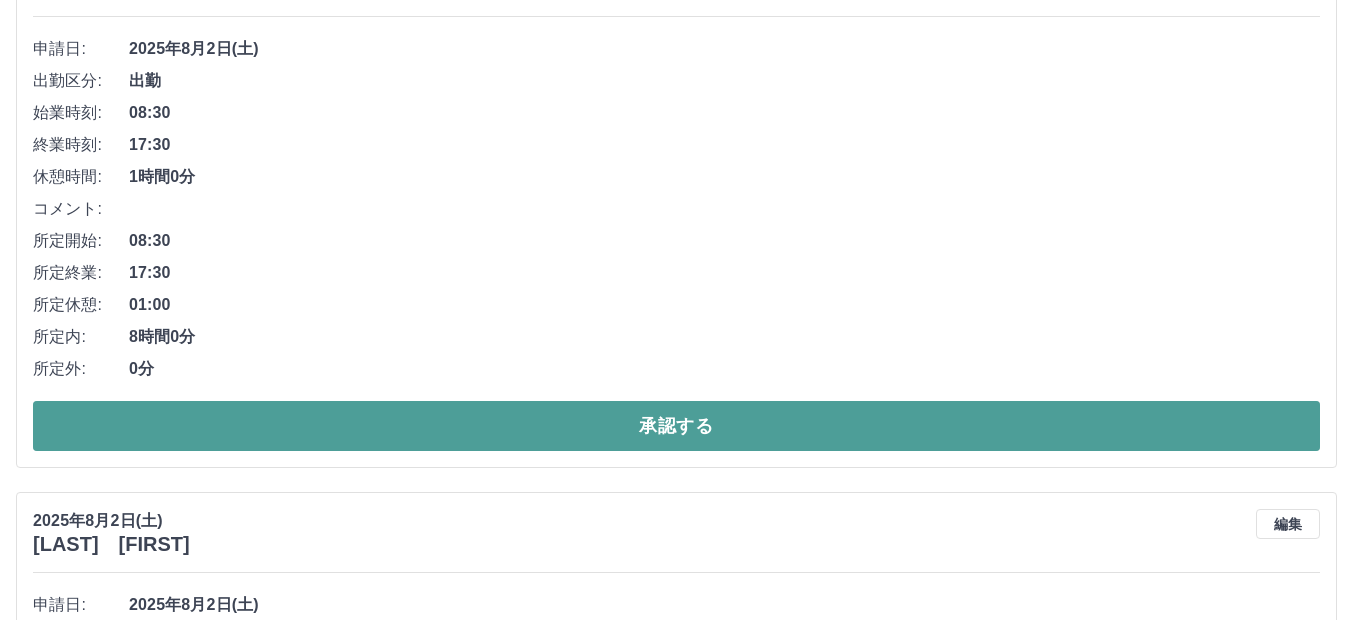 click on "承認する" at bounding box center (676, 426) 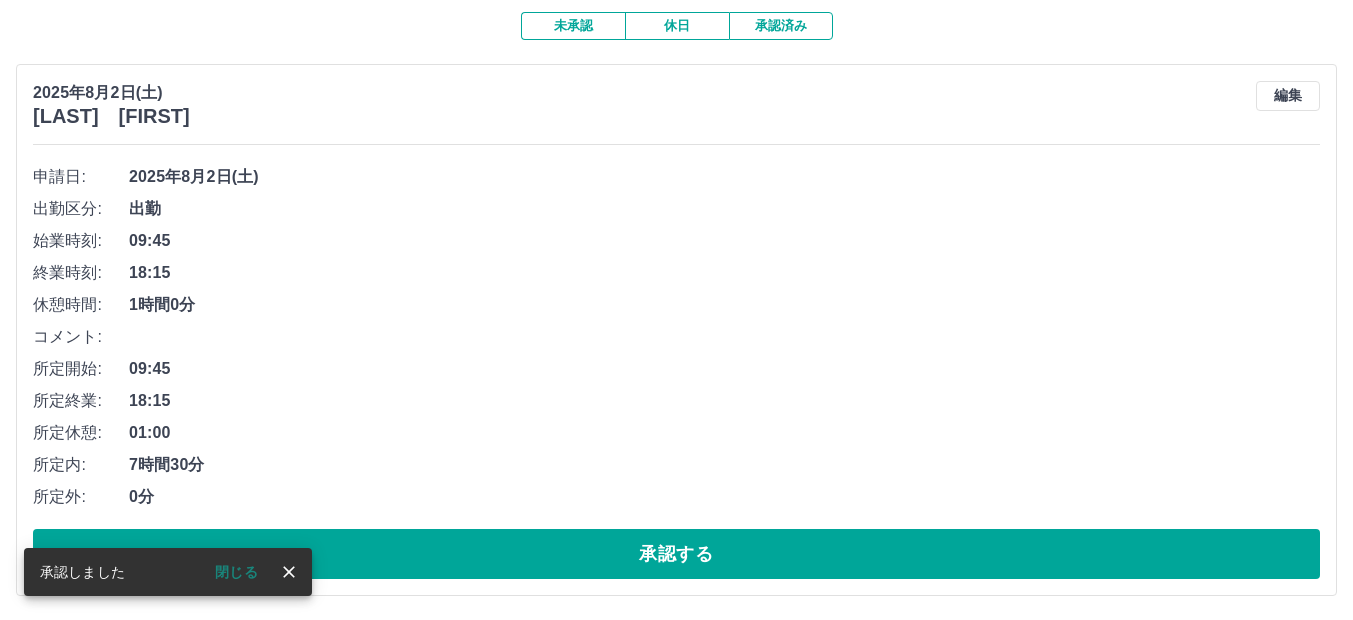 scroll, scrollTop: 174, scrollLeft: 0, axis: vertical 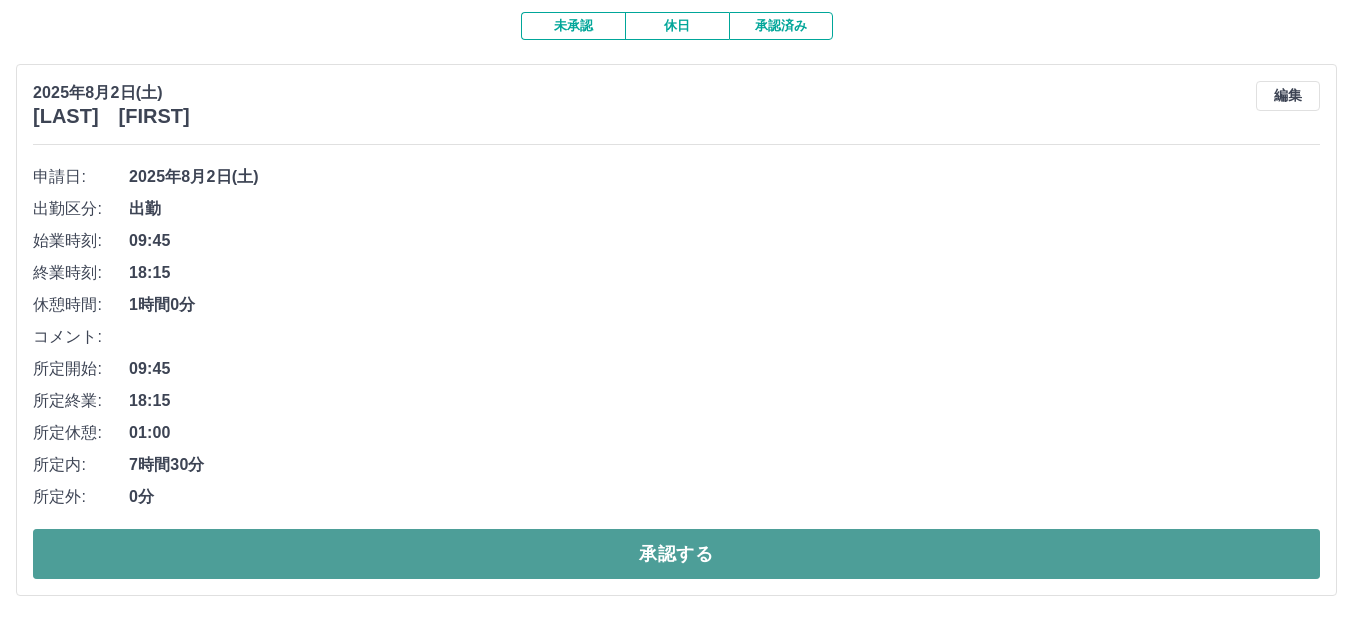 click on "承認する" at bounding box center (676, 554) 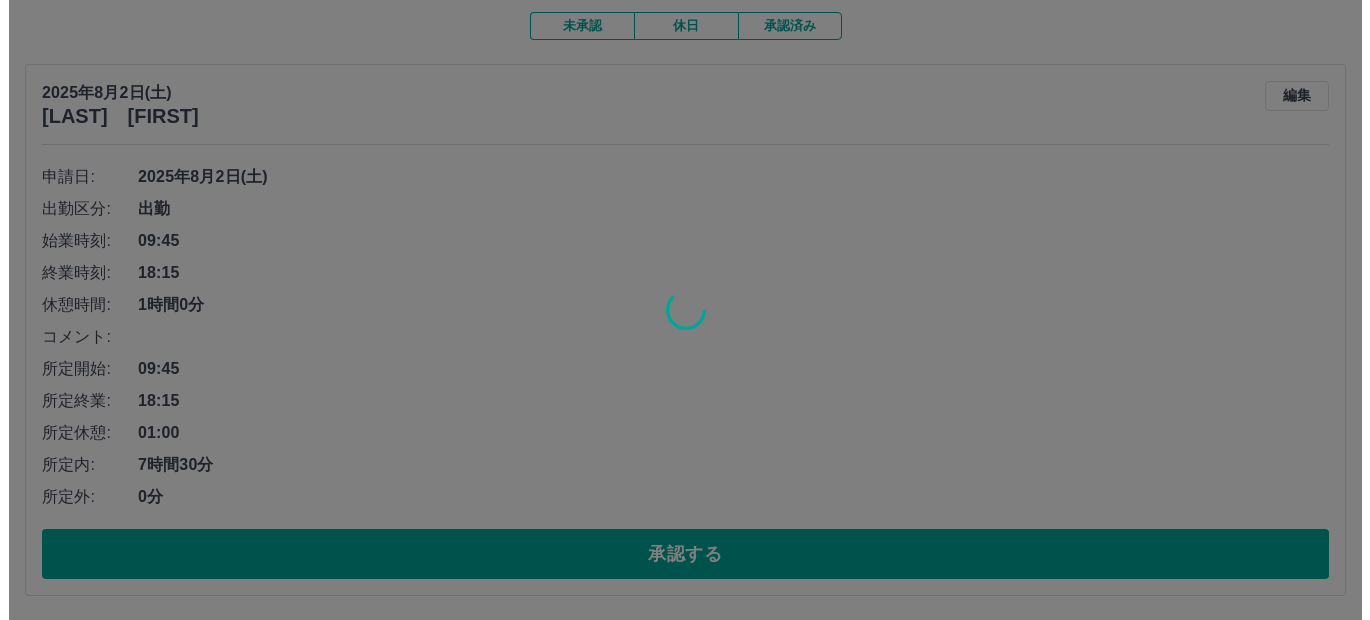 scroll, scrollTop: 0, scrollLeft: 0, axis: both 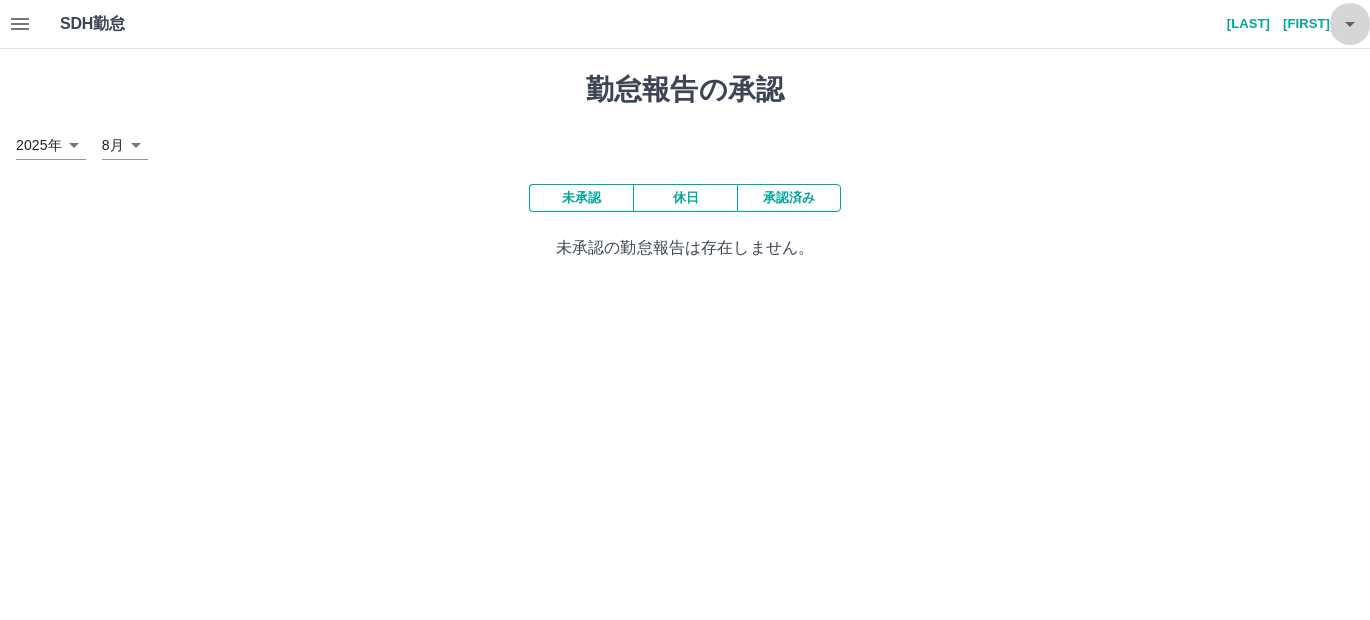 click 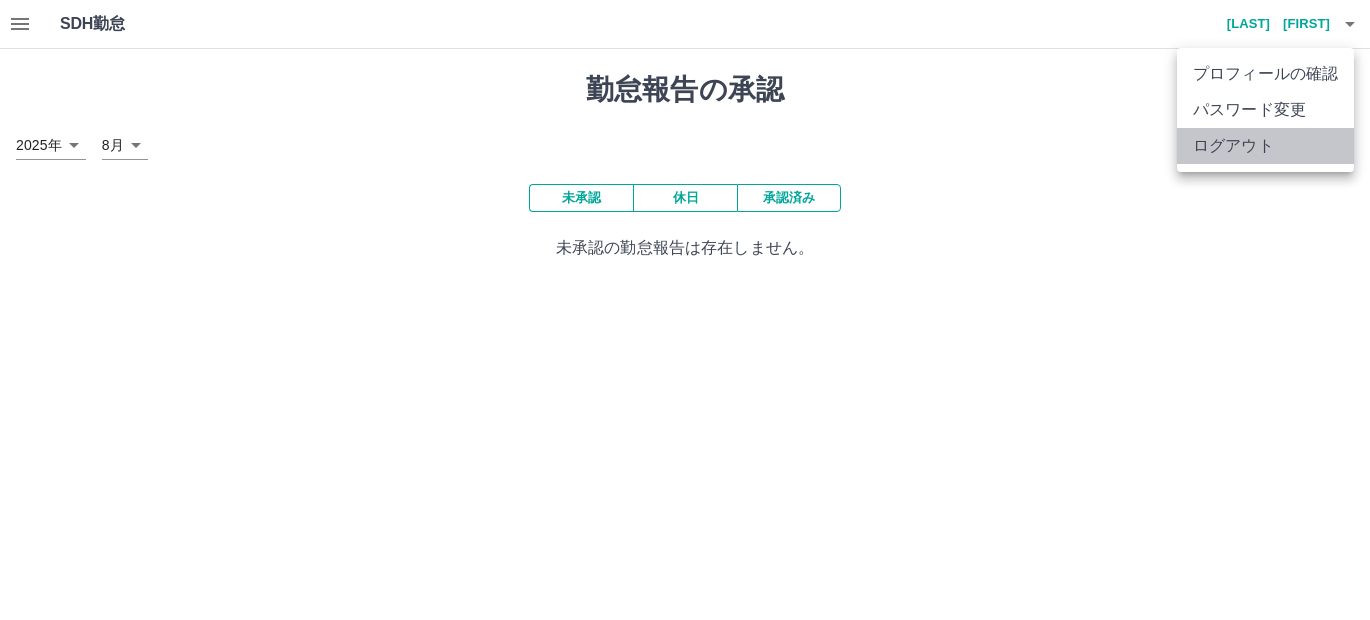 click on "ログアウト" at bounding box center [1265, 146] 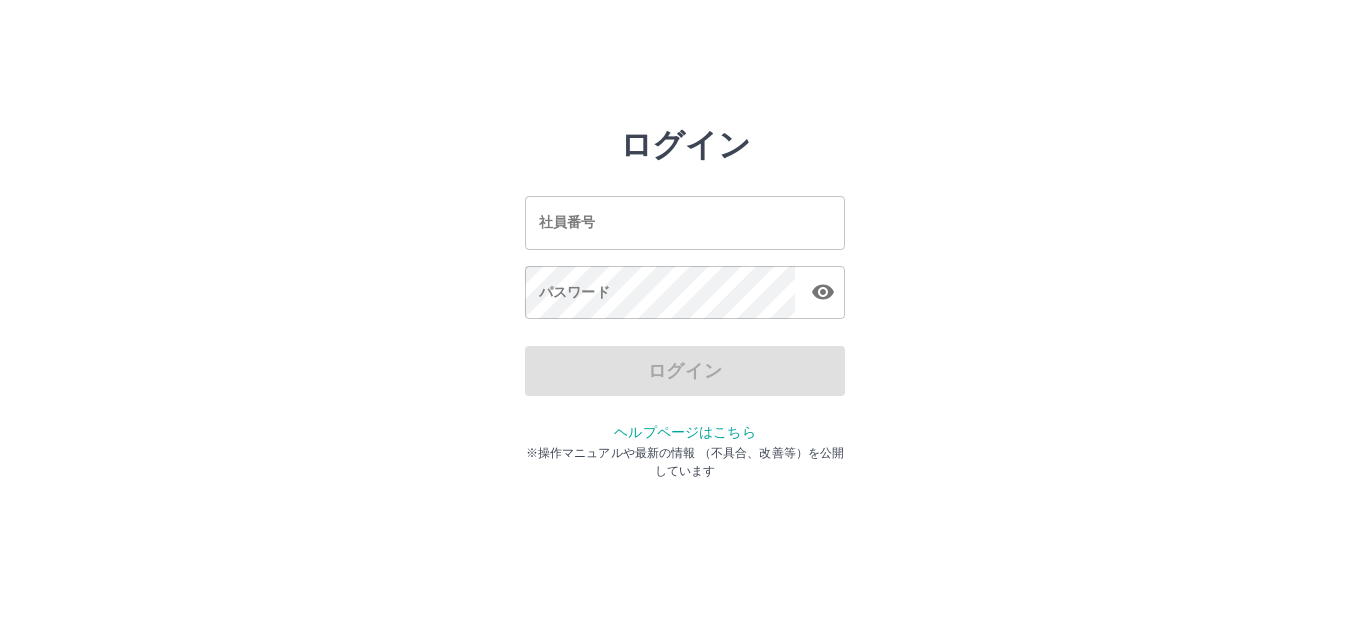 scroll, scrollTop: 0, scrollLeft: 0, axis: both 